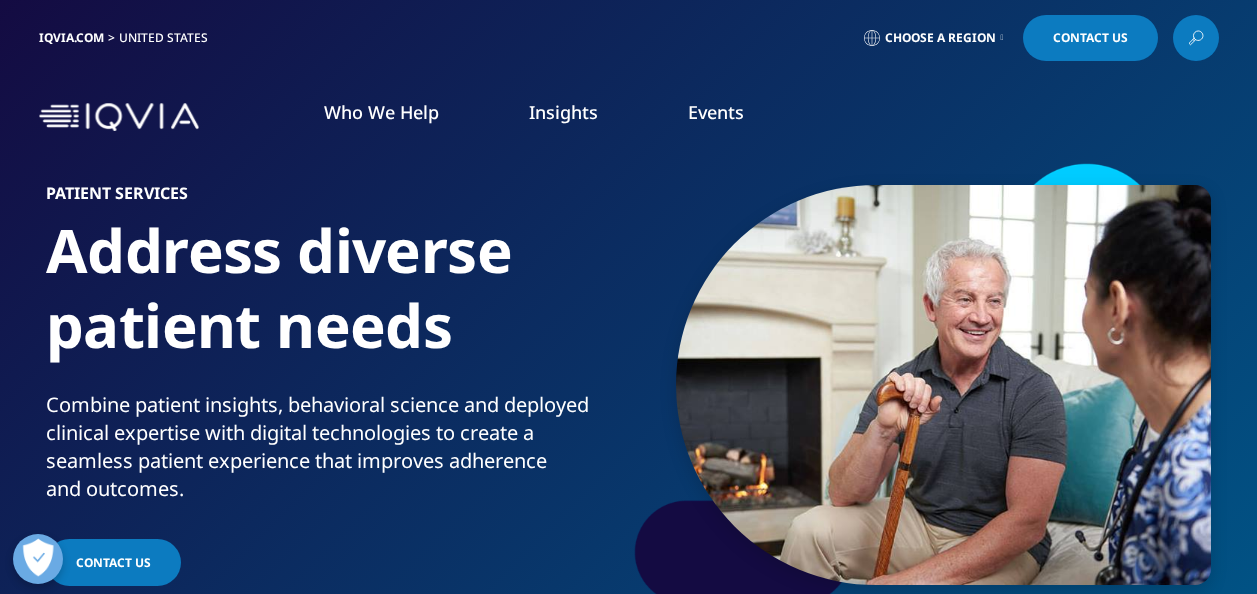 scroll, scrollTop: 300, scrollLeft: 0, axis: vertical 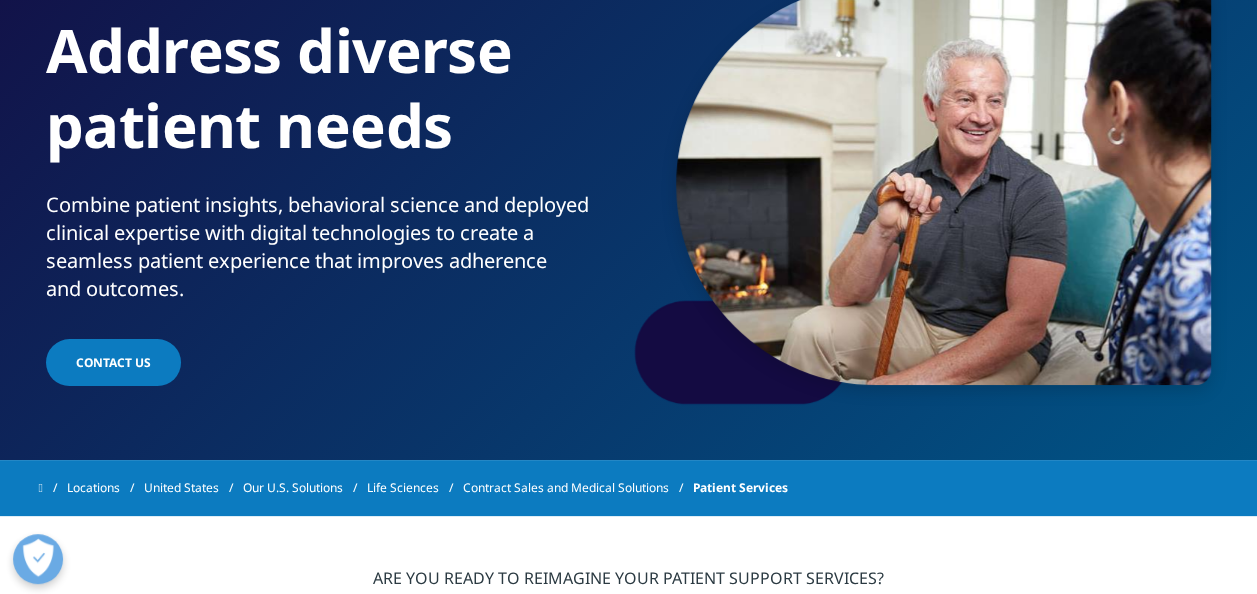 click on "Discover More" at bounding box center [528, 338] 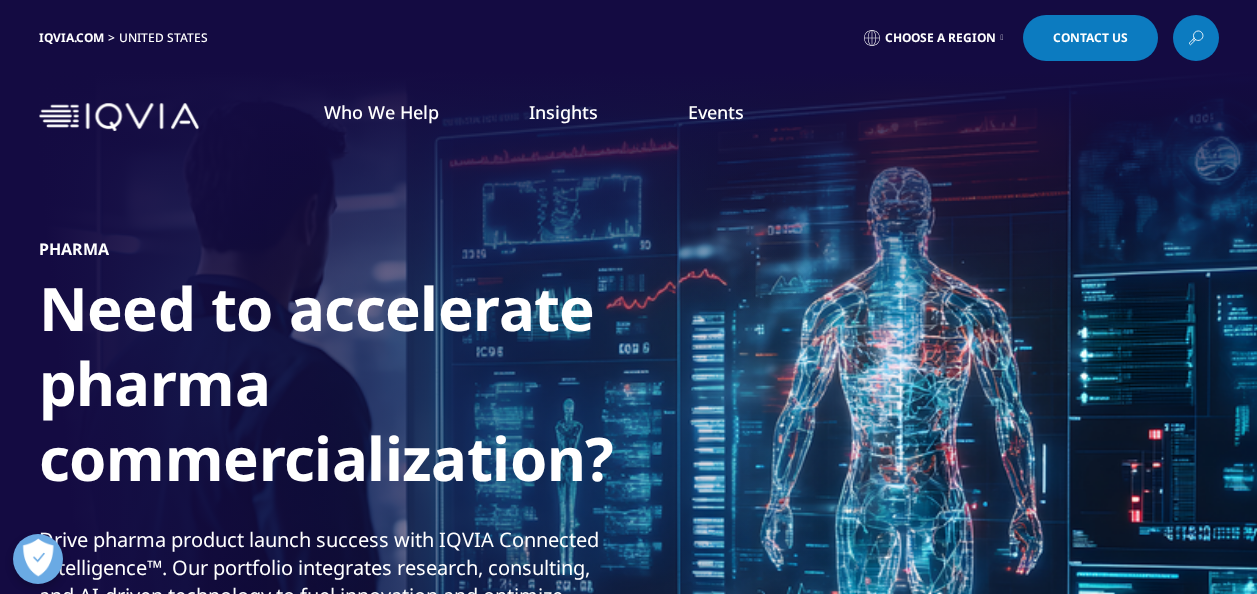 scroll, scrollTop: 0, scrollLeft: 0, axis: both 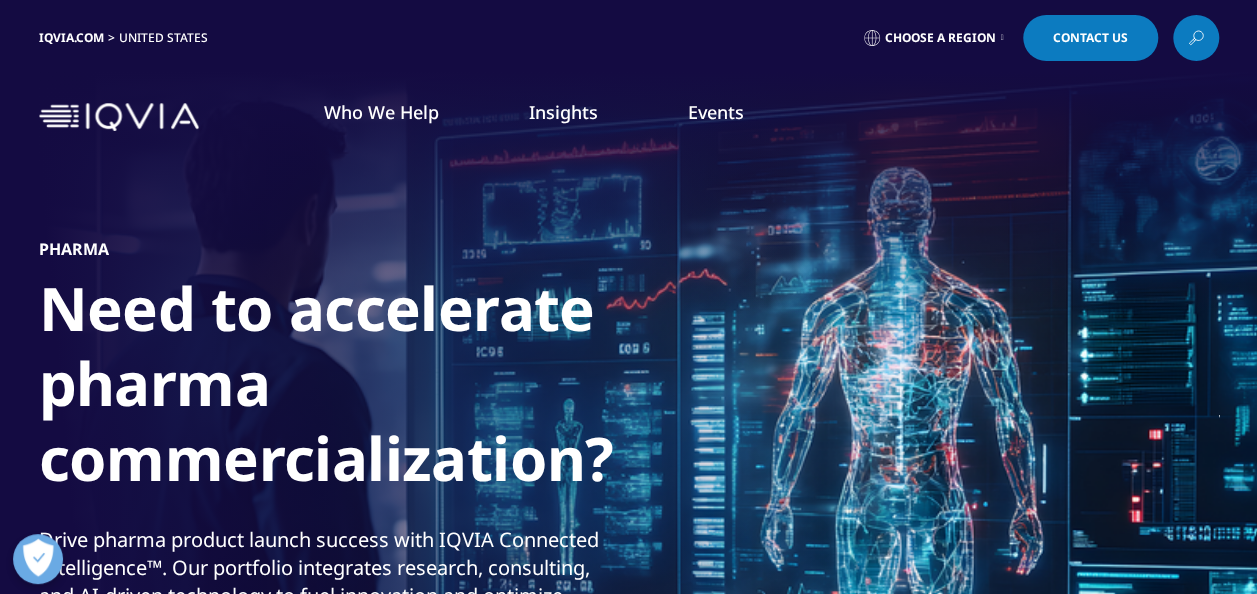 click on "United States" at bounding box center [167, 38] 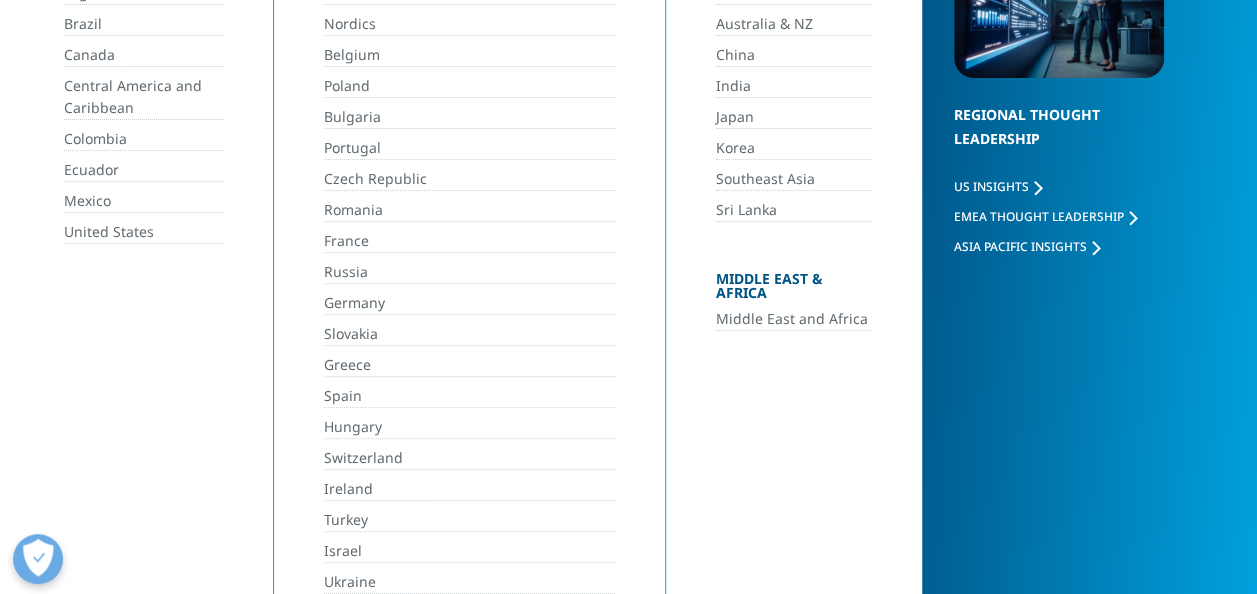 scroll, scrollTop: 400, scrollLeft: 0, axis: vertical 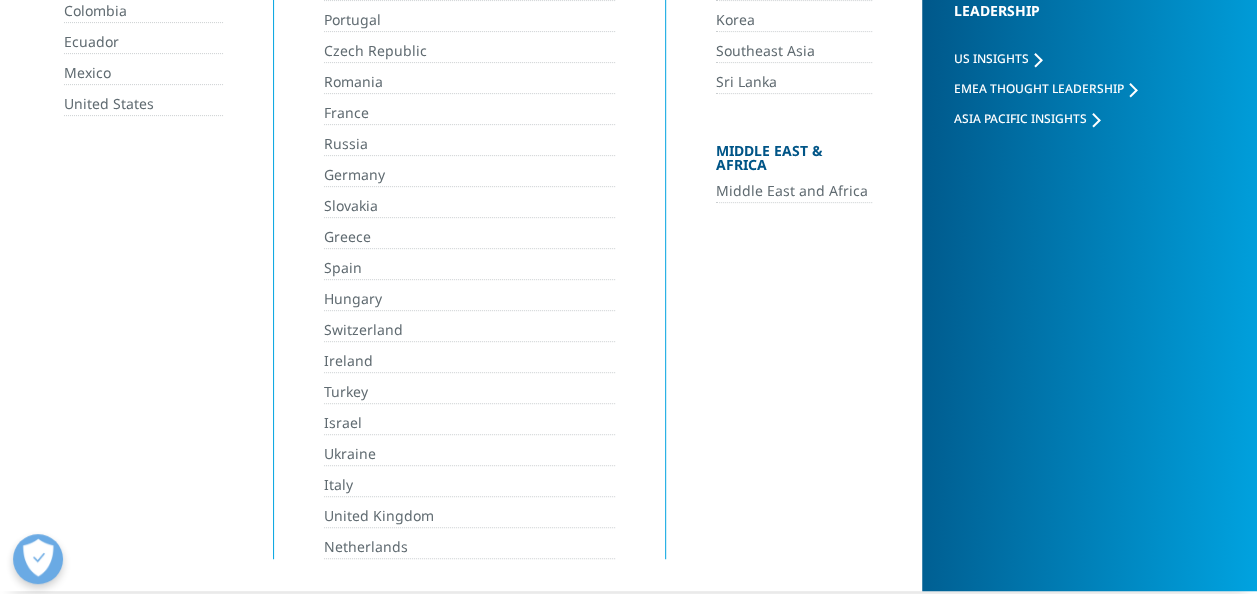 click on "United Kingdom" at bounding box center (469, 516) 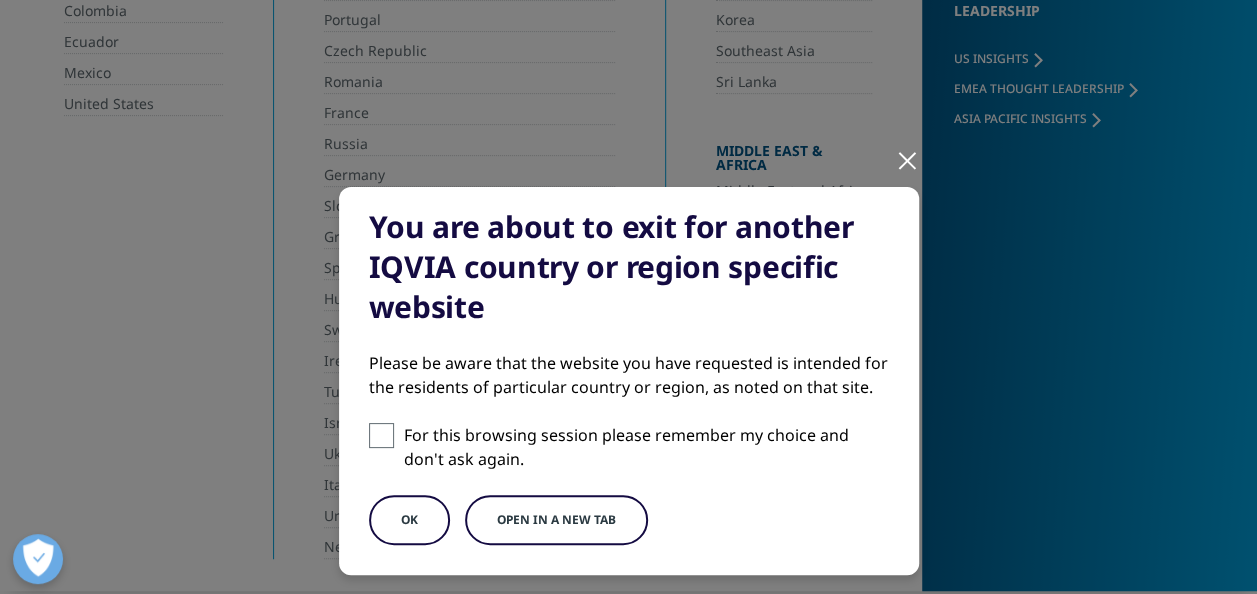 click on "OK" at bounding box center [409, 520] 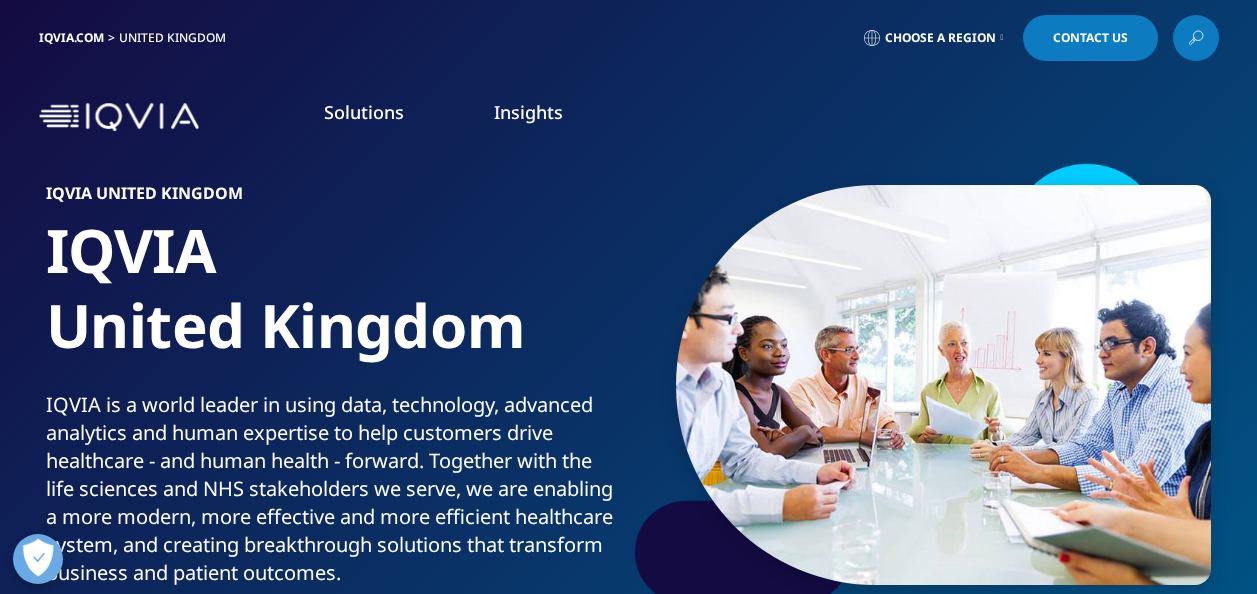 scroll, scrollTop: 0, scrollLeft: 0, axis: both 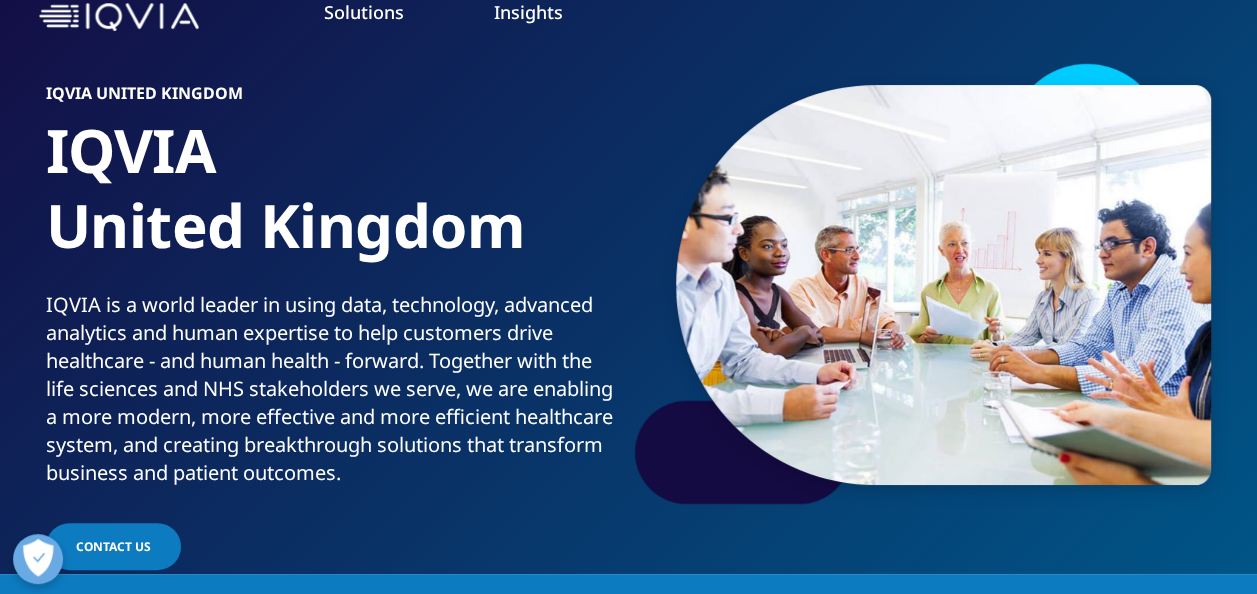 click on "Market Access and Patient Activation" at bounding box center (1045, 449) 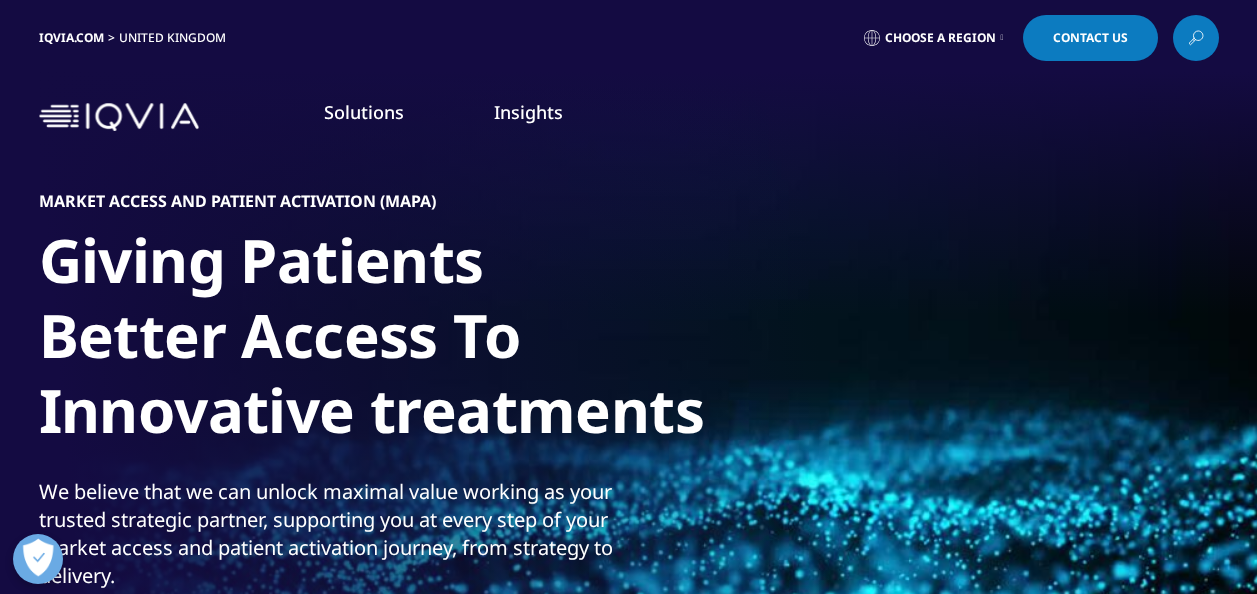 scroll, scrollTop: 0, scrollLeft: 0, axis: both 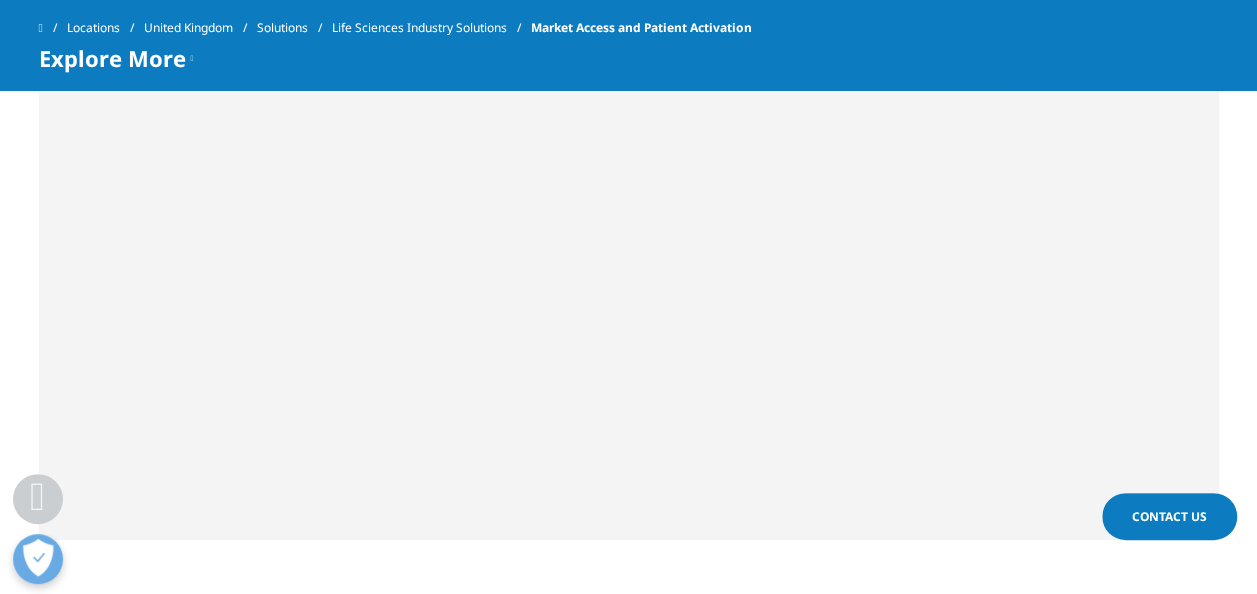 click on "Locations" at bounding box center [105, 28] 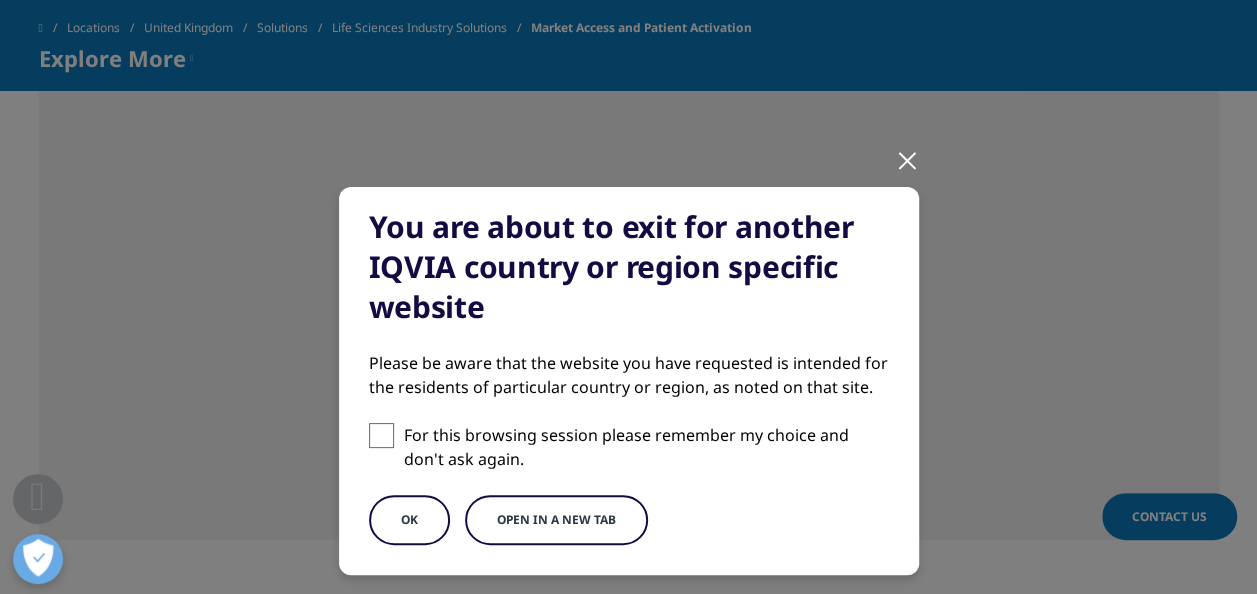 click on "OK" at bounding box center [409, 520] 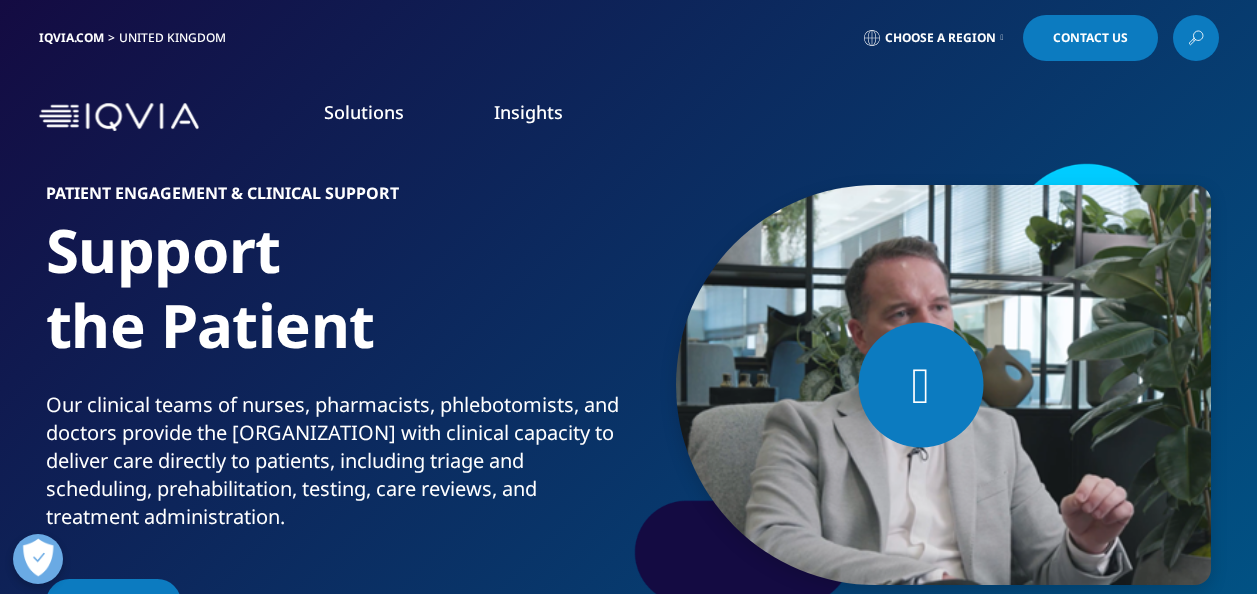 scroll, scrollTop: 0, scrollLeft: 0, axis: both 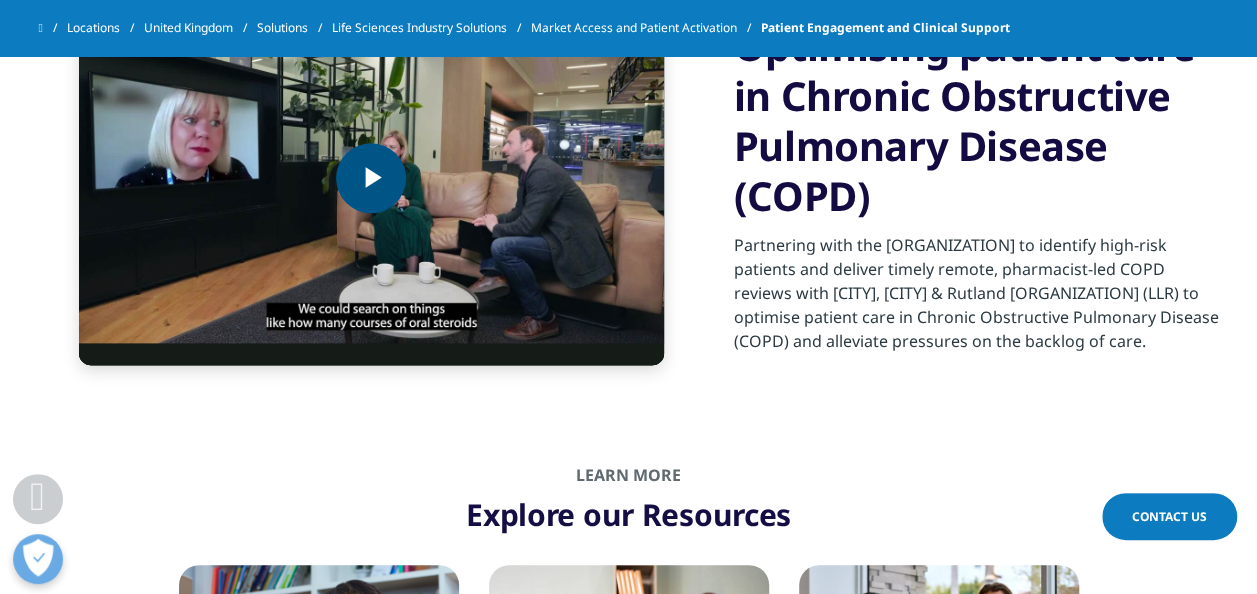 click at bounding box center [371, 178] 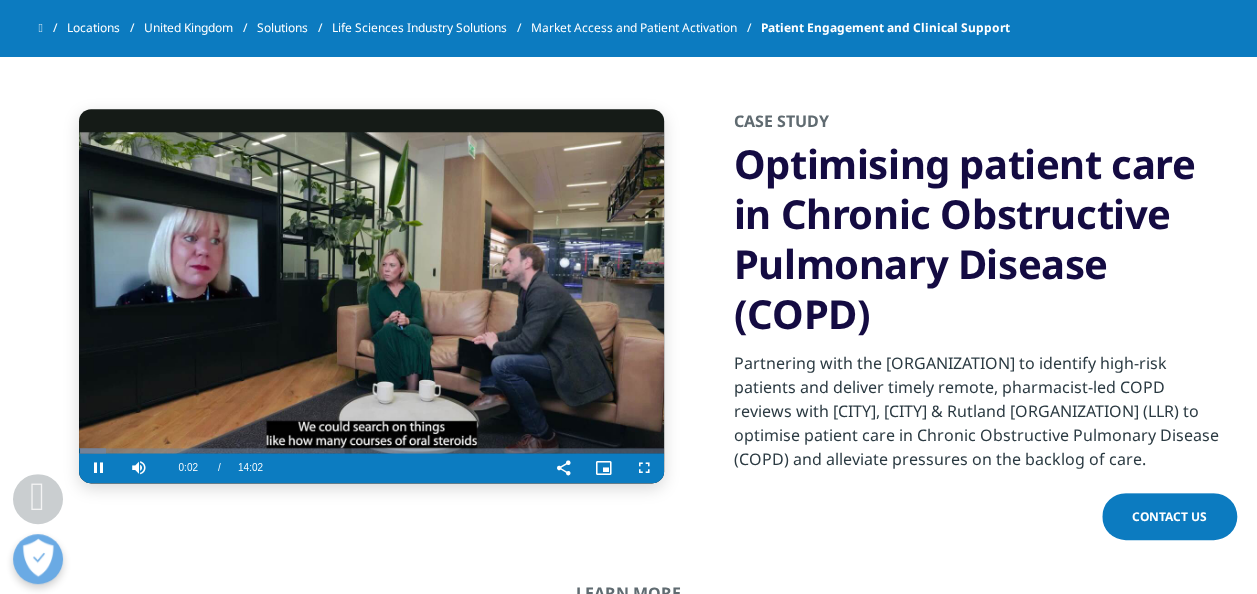 scroll, scrollTop: 990, scrollLeft: 0, axis: vertical 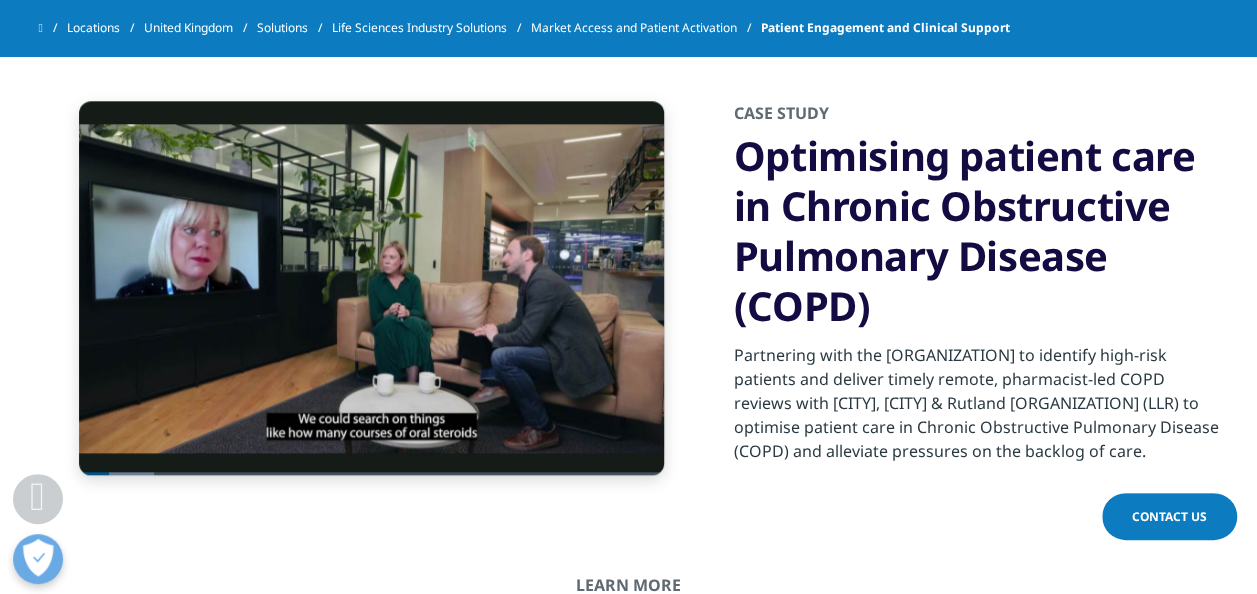 click on "Life Sciences Industry Solutions" at bounding box center (431, 28) 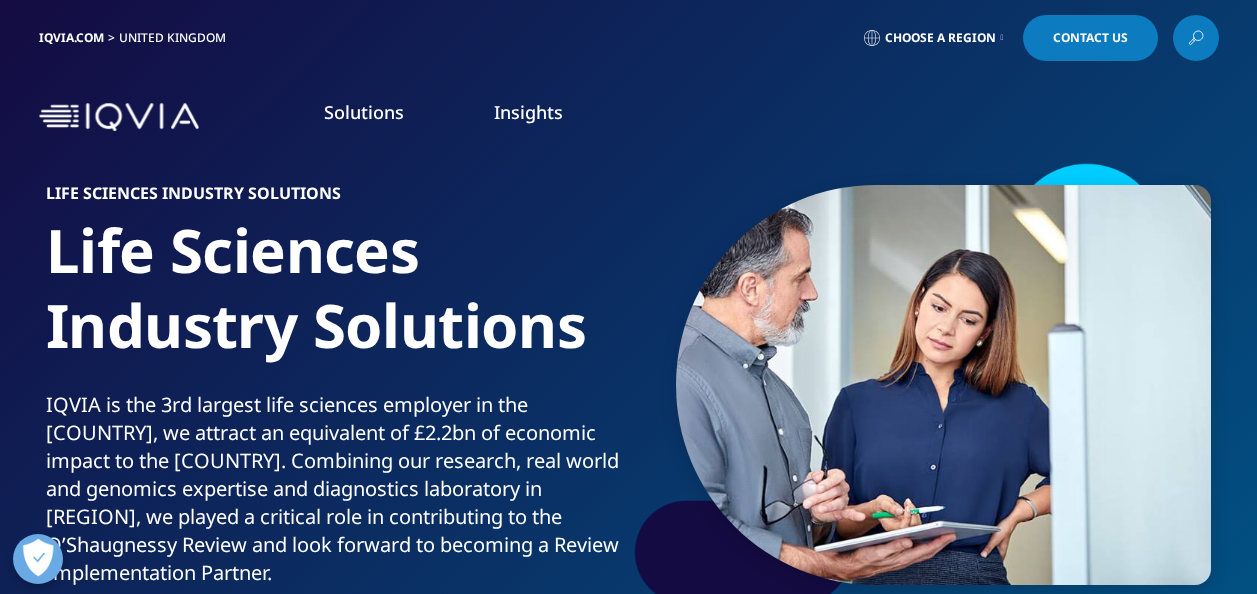scroll, scrollTop: 0, scrollLeft: 0, axis: both 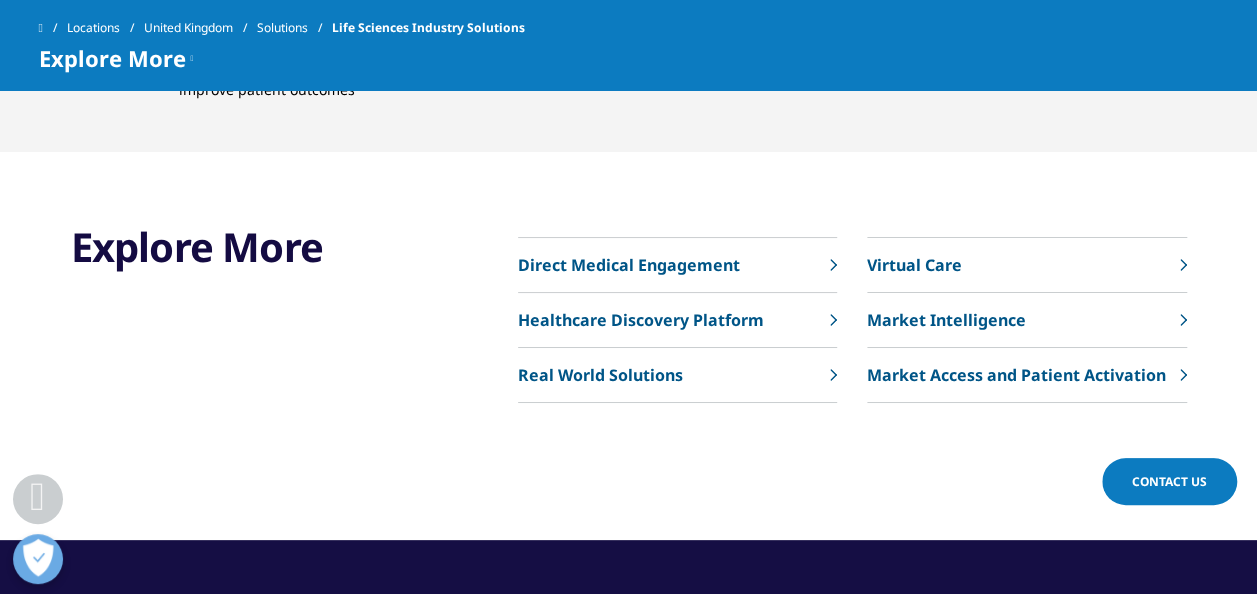 click on "Market Access and Patient Activation" at bounding box center (1016, 375) 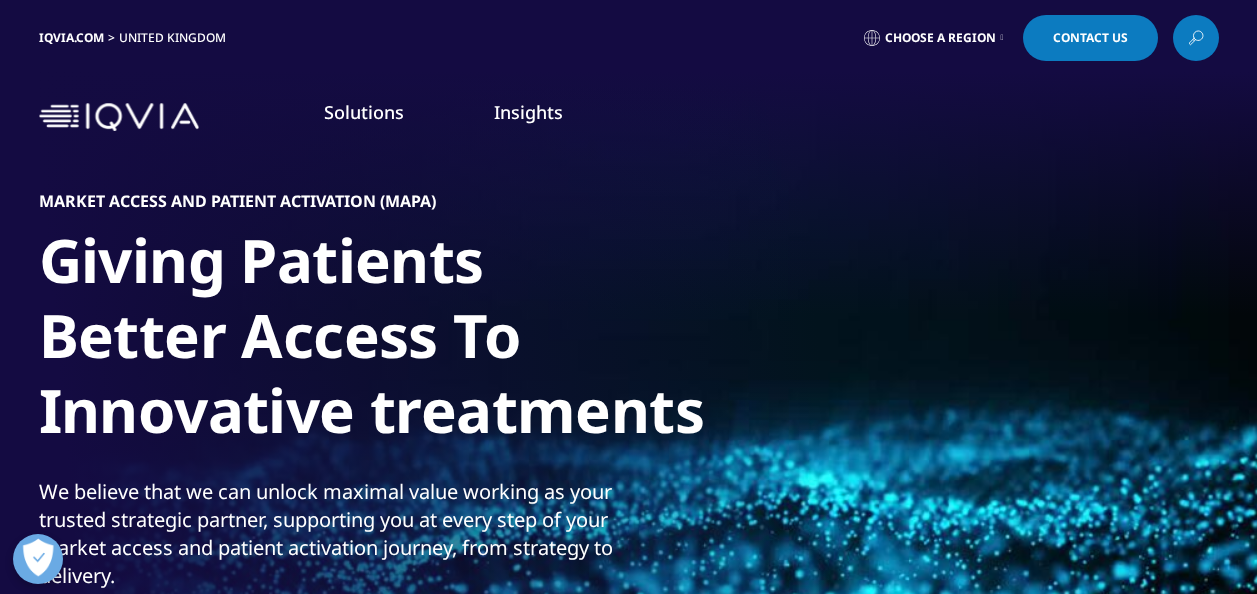 scroll, scrollTop: 0, scrollLeft: 0, axis: both 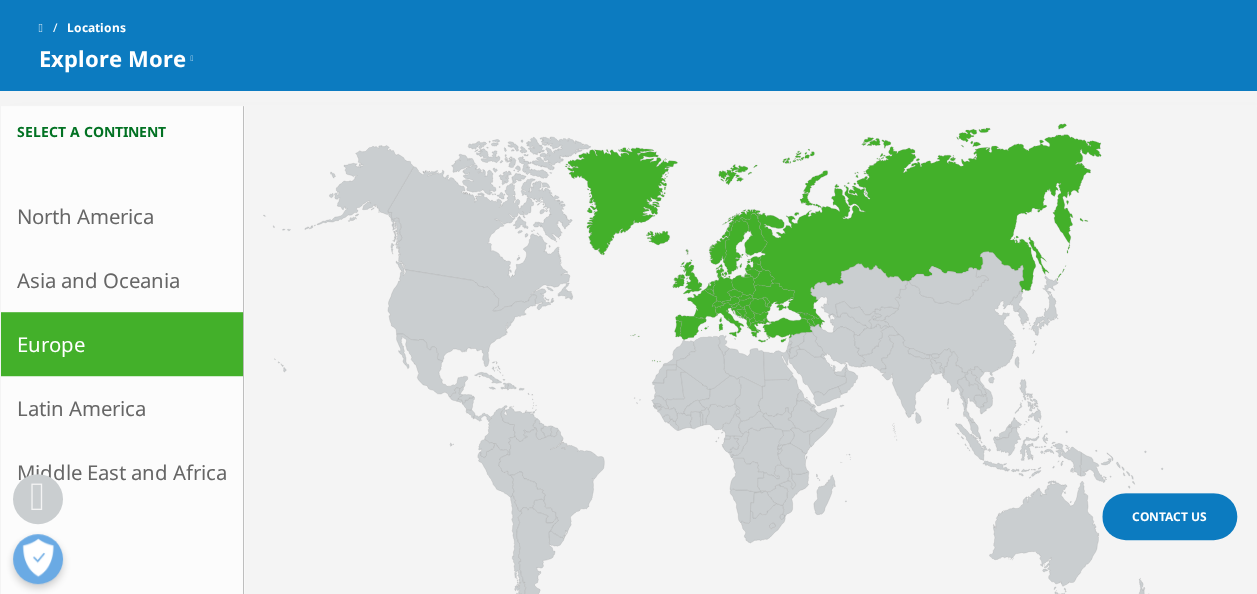 click 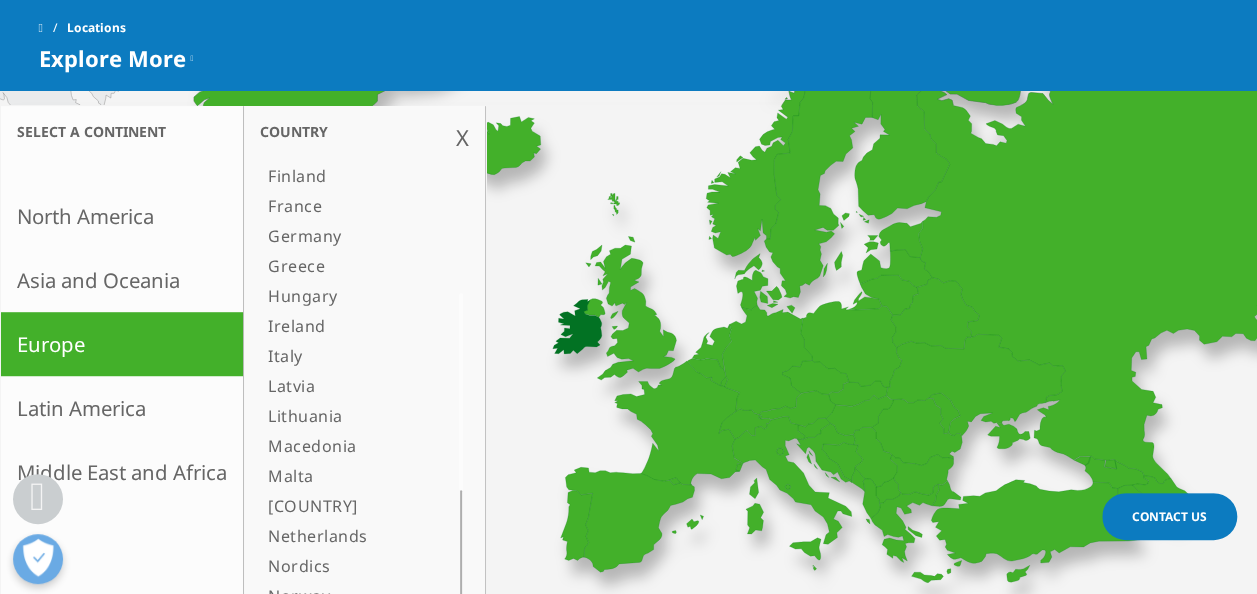 click on "Ireland" at bounding box center [339, 326] 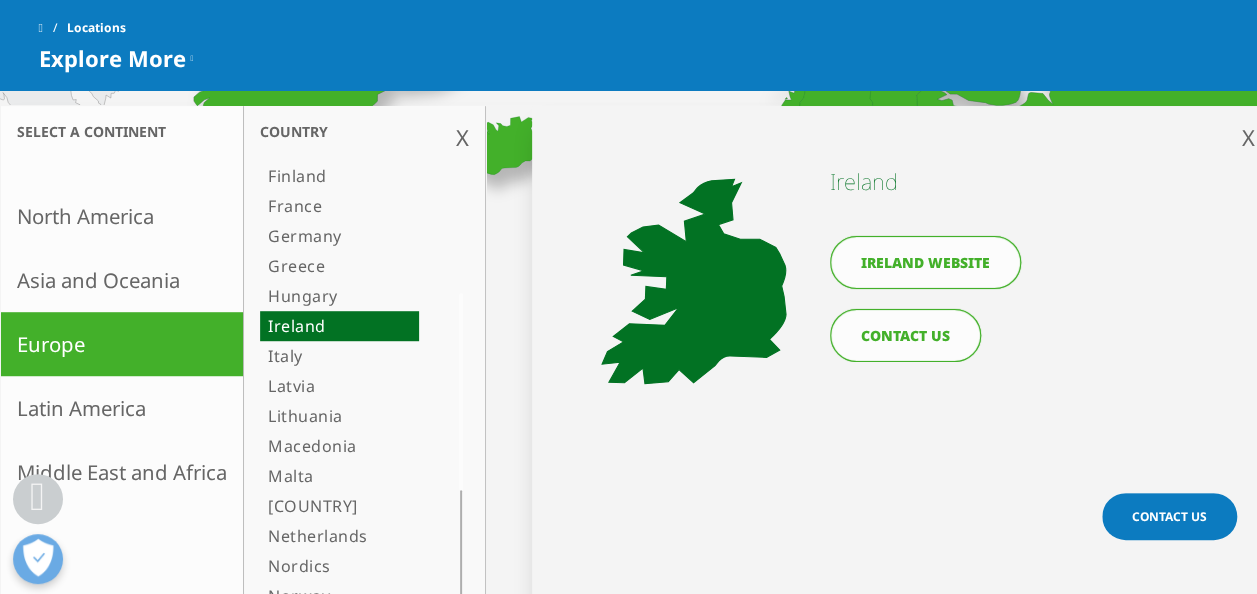 click on "Ireland website" at bounding box center (925, 262) 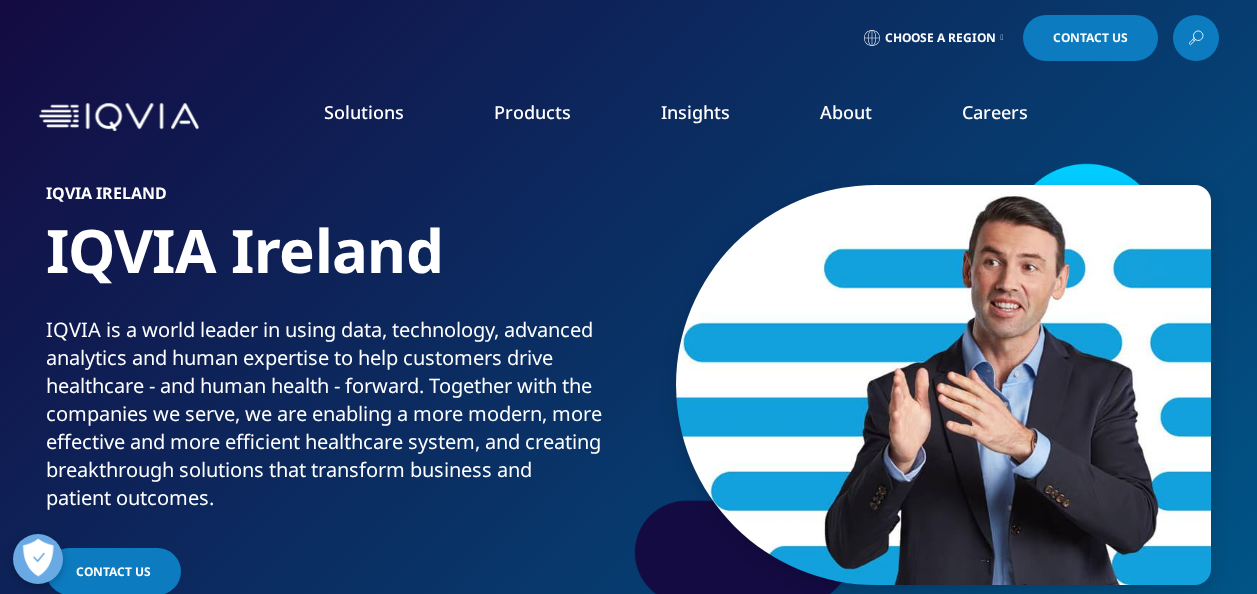 scroll, scrollTop: 0, scrollLeft: 0, axis: both 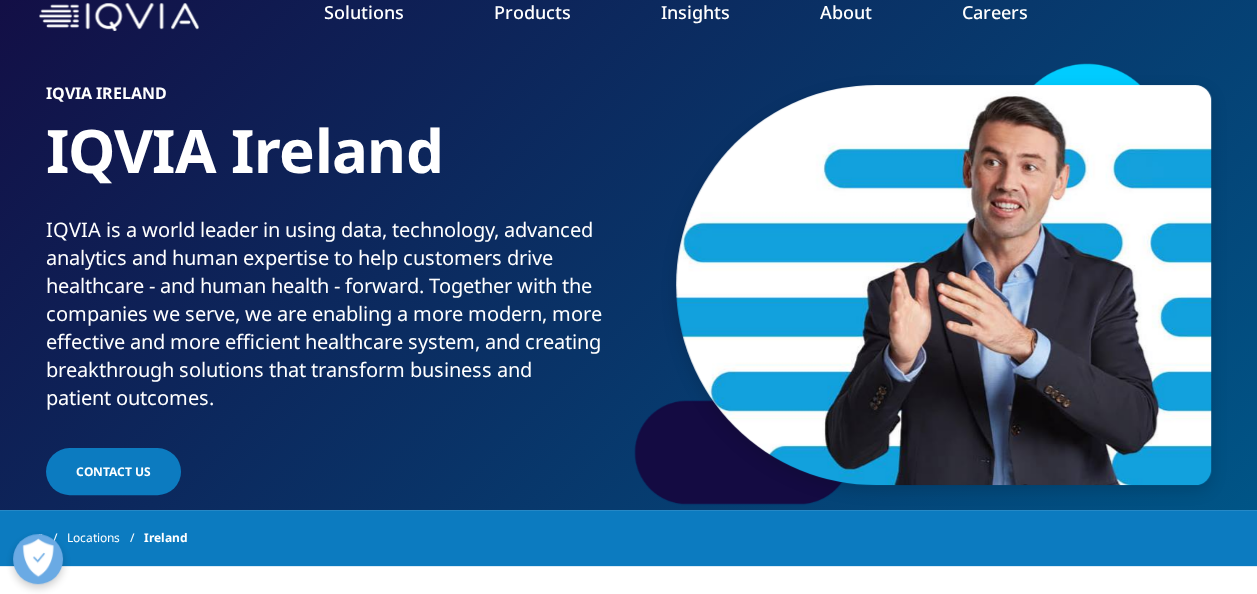 click on "Patient Engagement and Support" at bounding box center (490, 484) 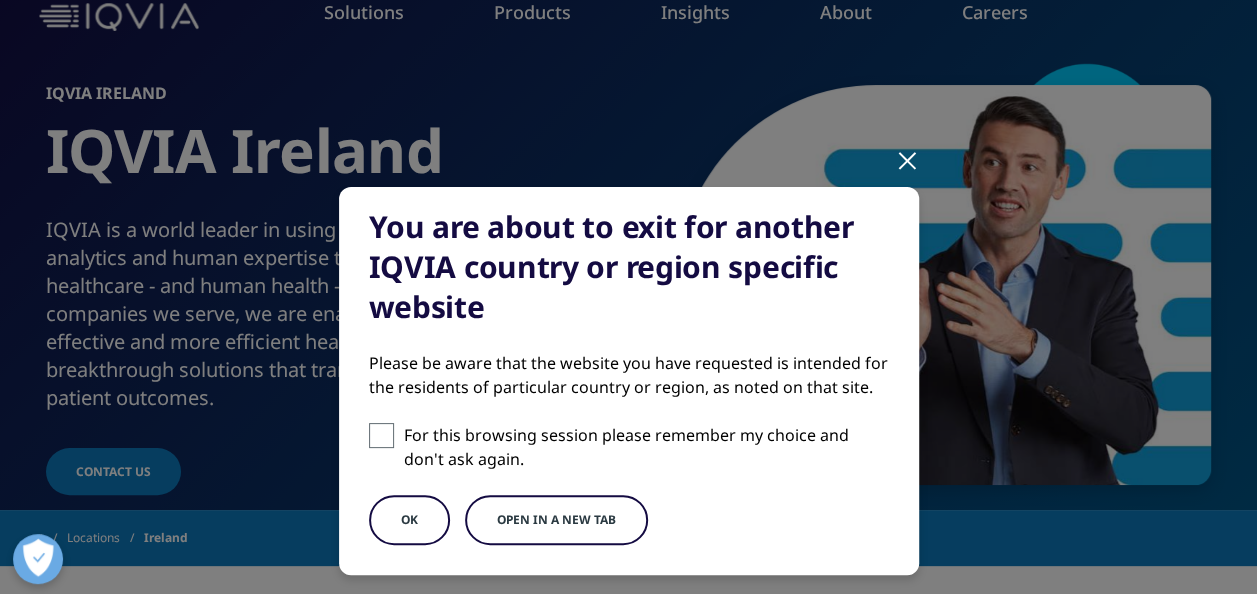 click on "OK" at bounding box center (409, 520) 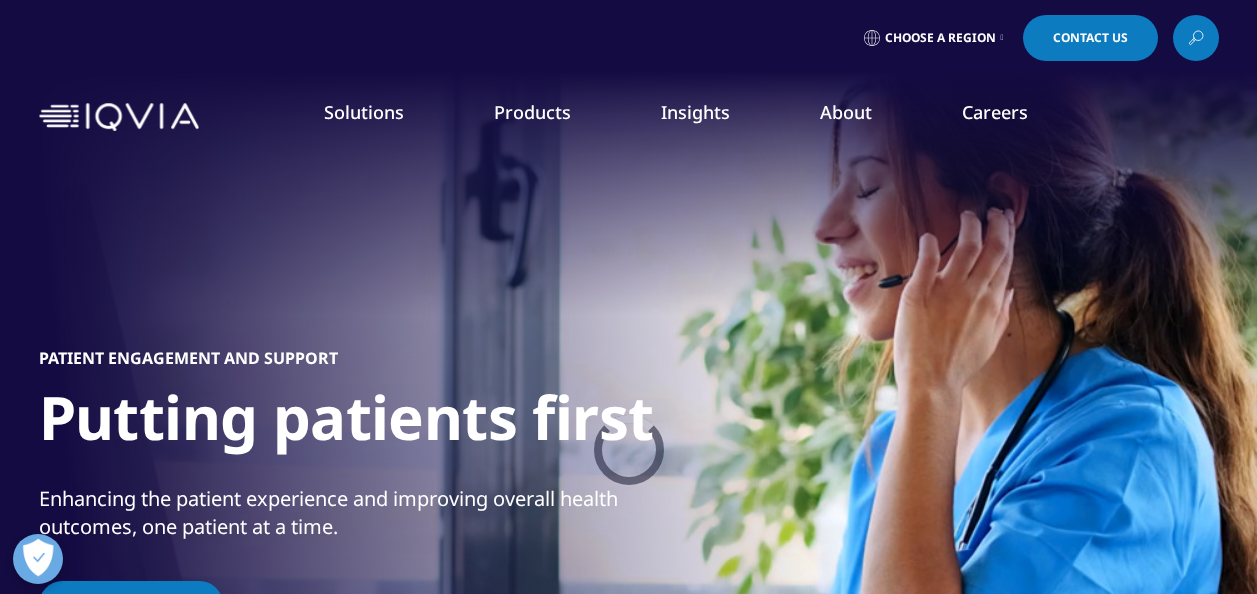 scroll, scrollTop: 0, scrollLeft: 0, axis: both 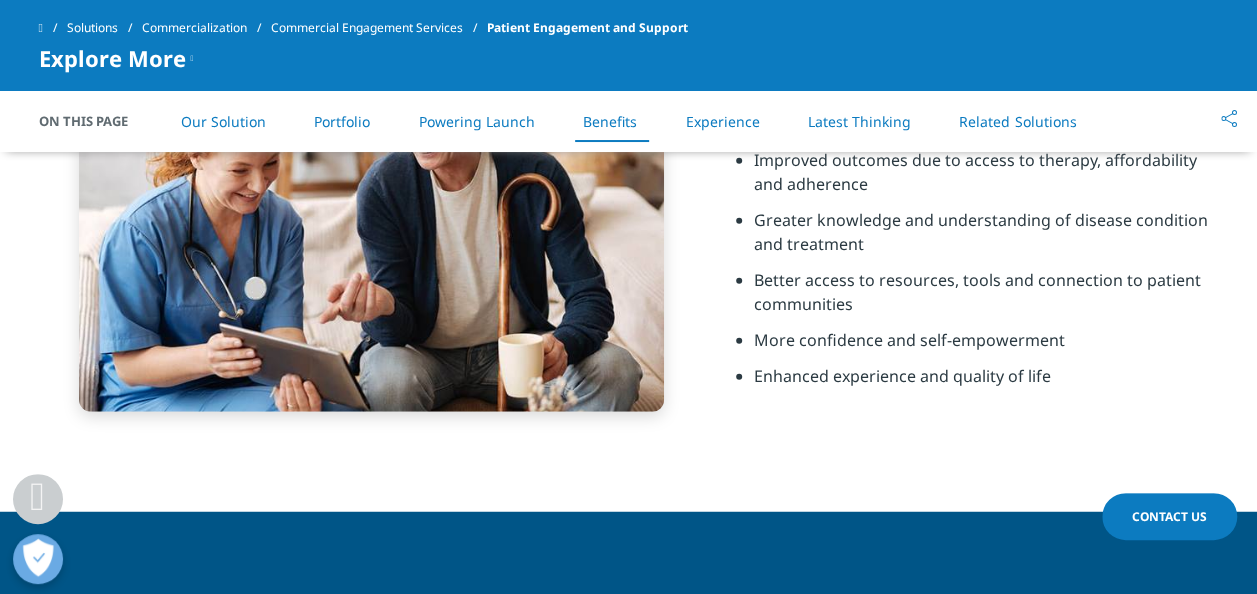 click at bounding box center (53, 28) 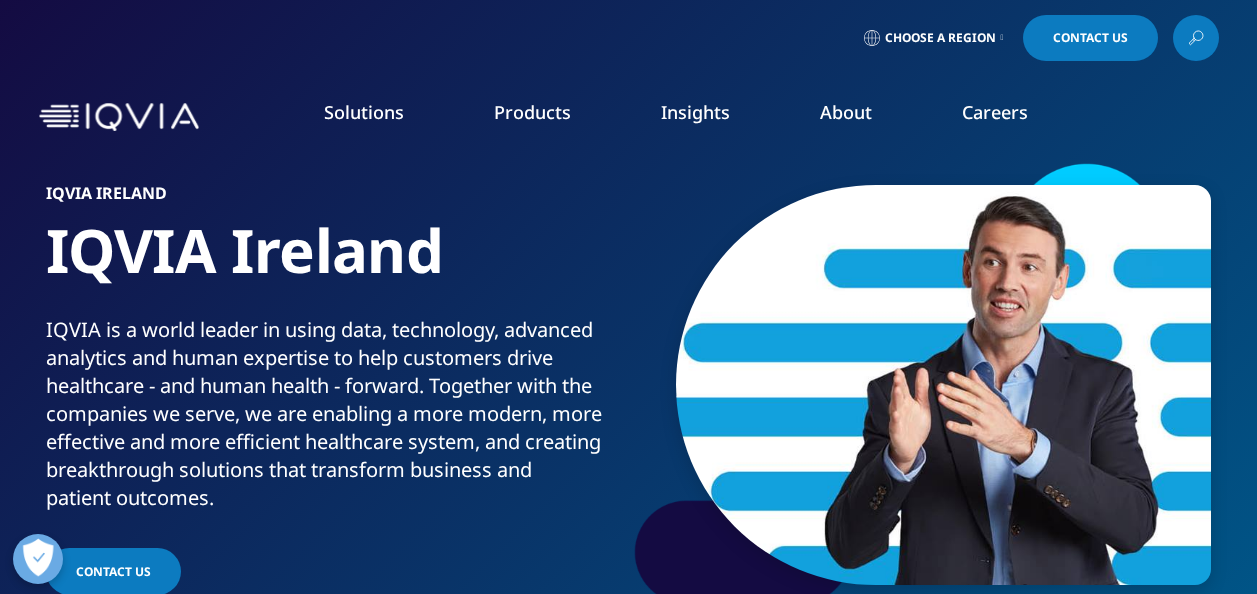 scroll, scrollTop: 0, scrollLeft: 0, axis: both 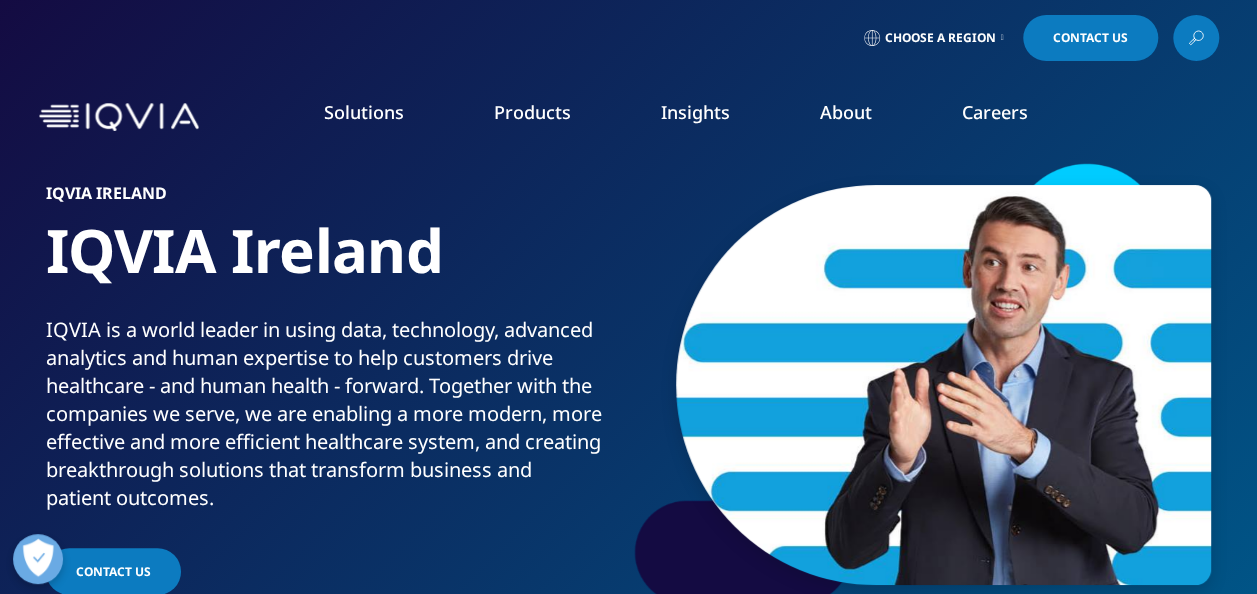 click on "Pharmaceutical Manufacturers" at bounding box center [483, 481] 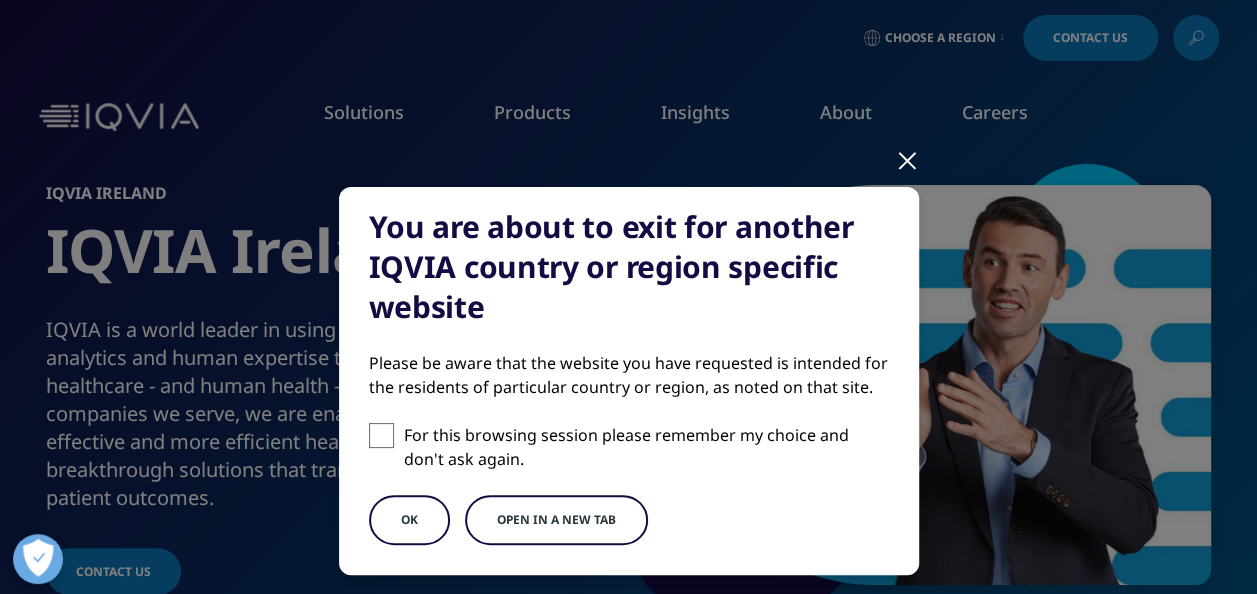 click on "OK" at bounding box center [409, 520] 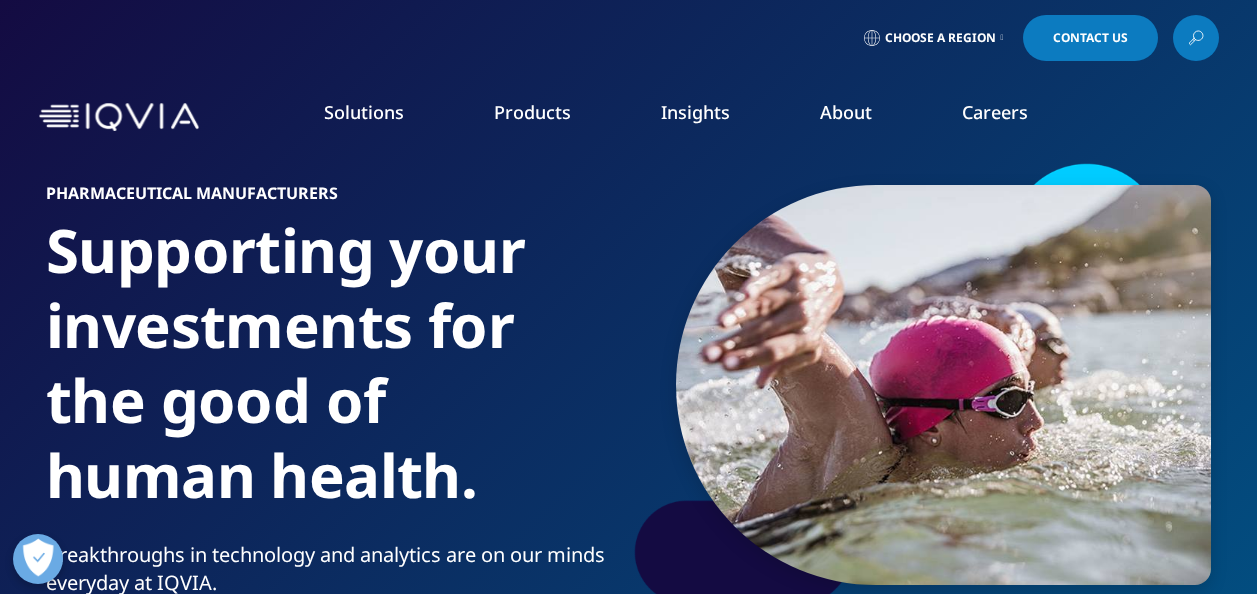 scroll, scrollTop: 0, scrollLeft: 0, axis: both 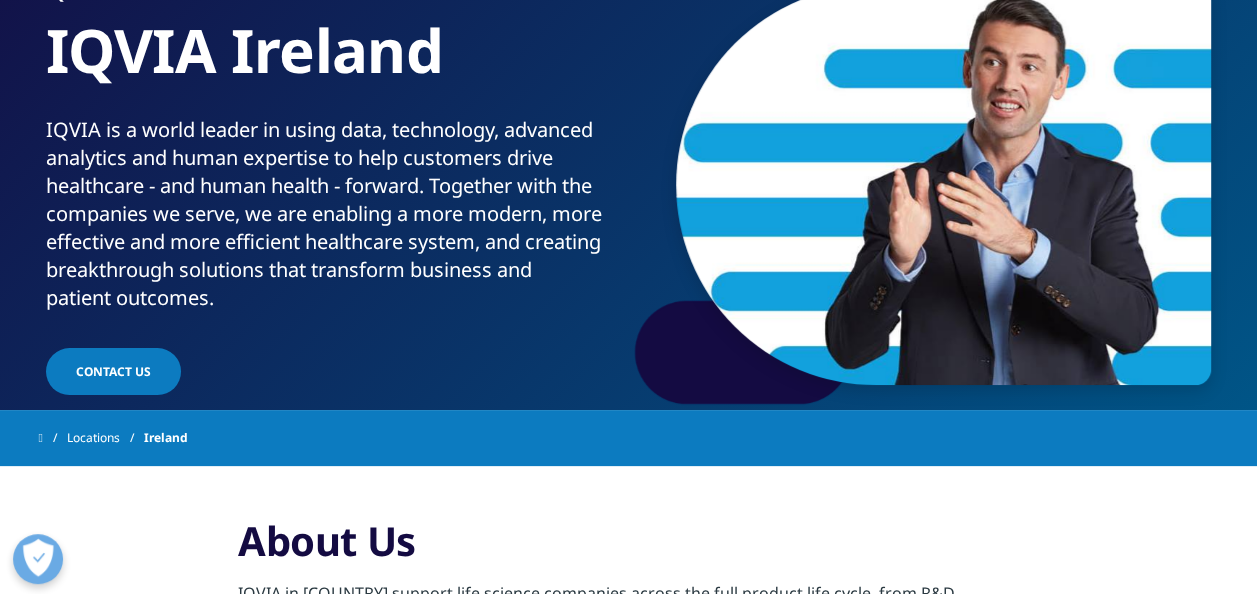 click on "Pharmaceutical Manufacturers" at bounding box center (483, 281) 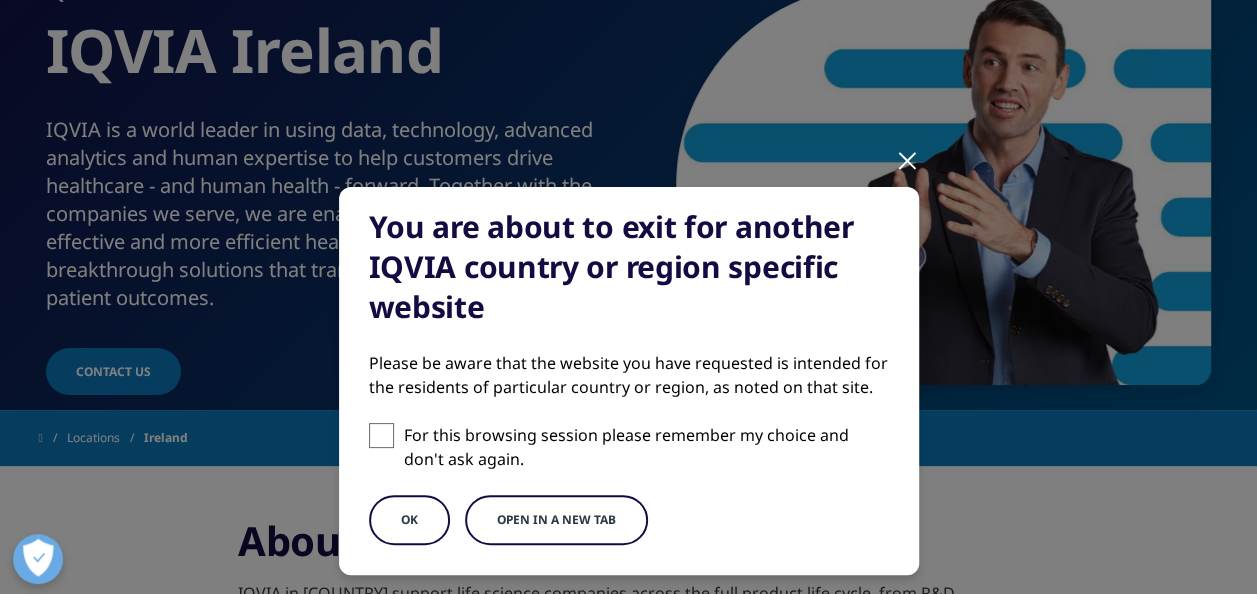 click on "OK" at bounding box center (409, 520) 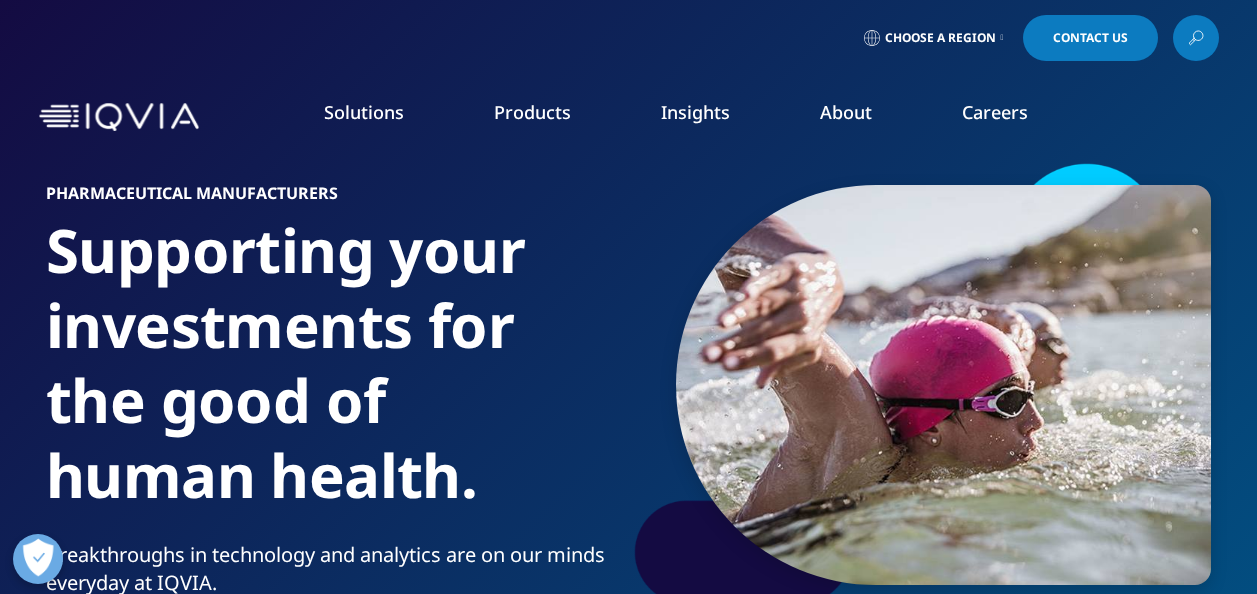 scroll, scrollTop: 0, scrollLeft: 0, axis: both 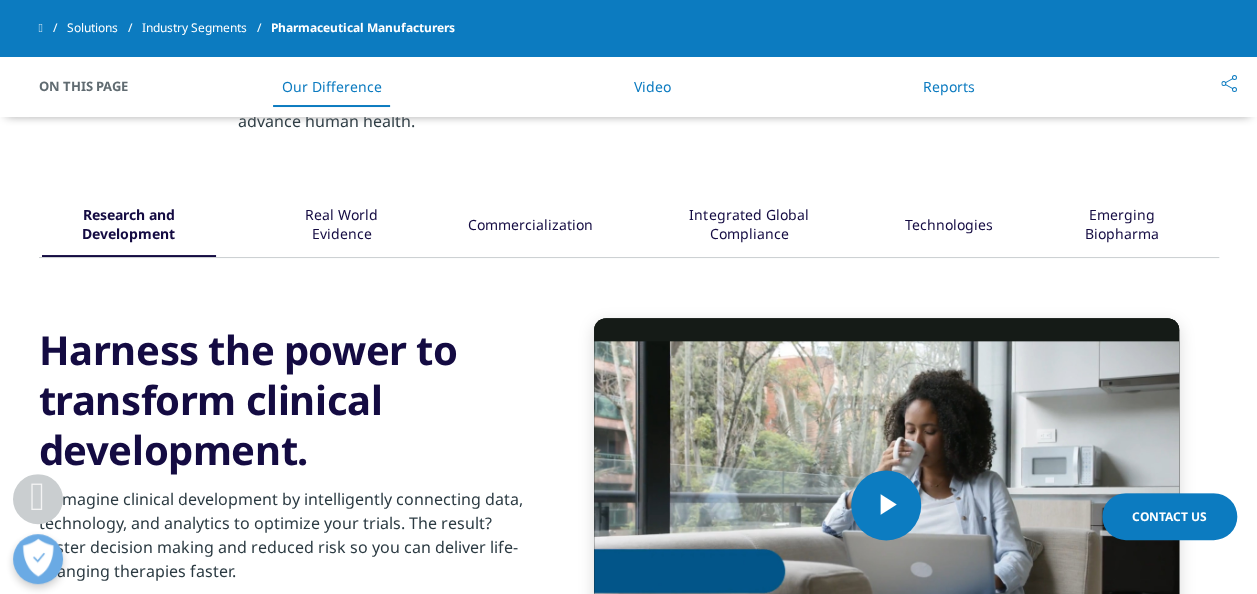 click on "Emerging Biopharma" at bounding box center (1122, 226) 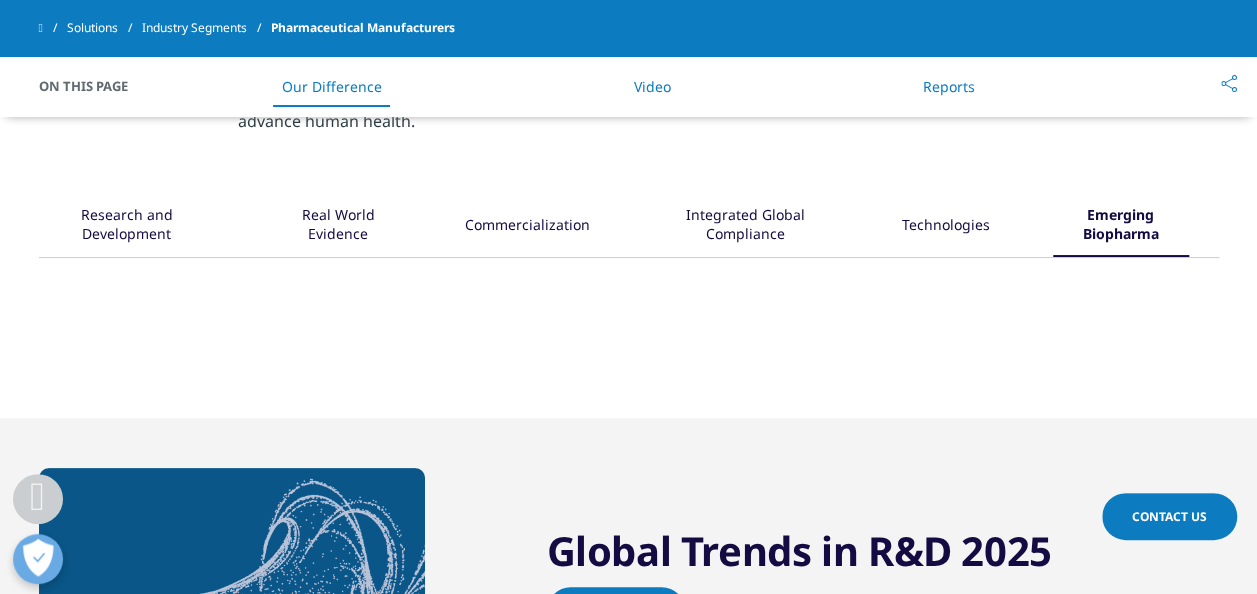 click on "Commercialization" at bounding box center (527, 226) 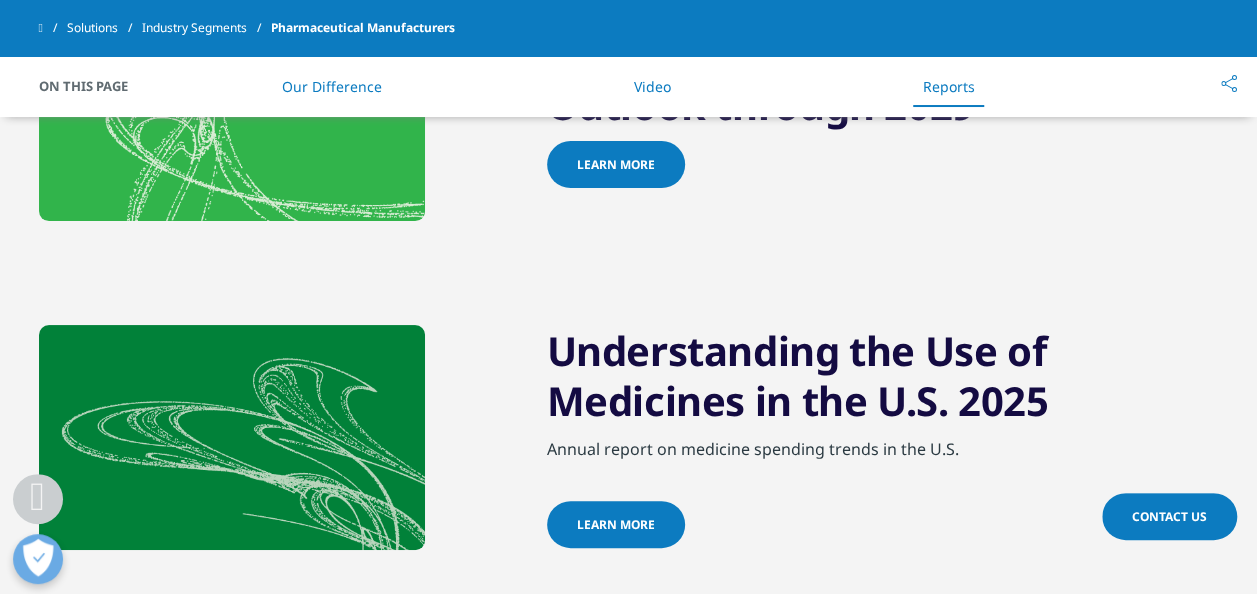 scroll, scrollTop: 2200, scrollLeft: 0, axis: vertical 